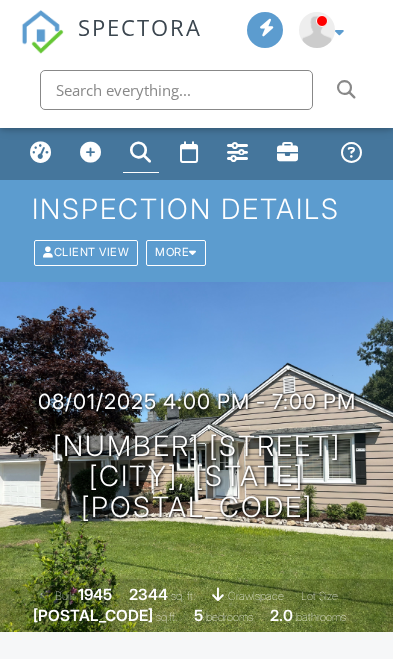 scroll, scrollTop: 0, scrollLeft: 0, axis: both 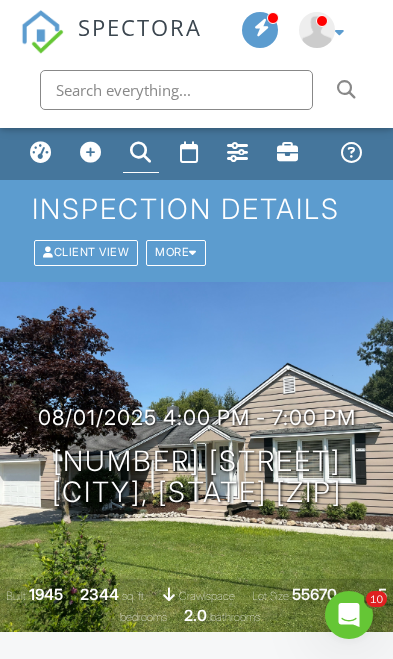 click at bounding box center (41, 152) 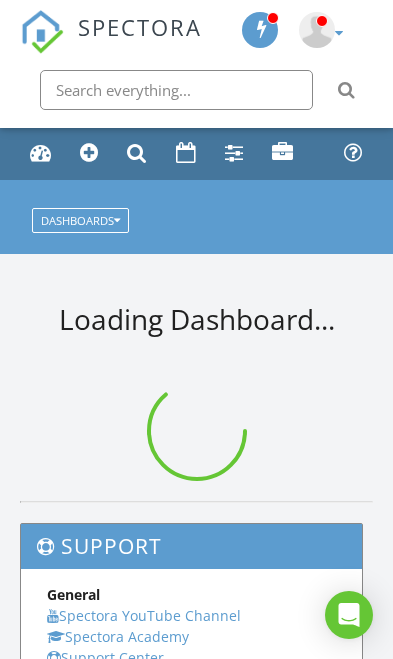 scroll, scrollTop: 0, scrollLeft: 0, axis: both 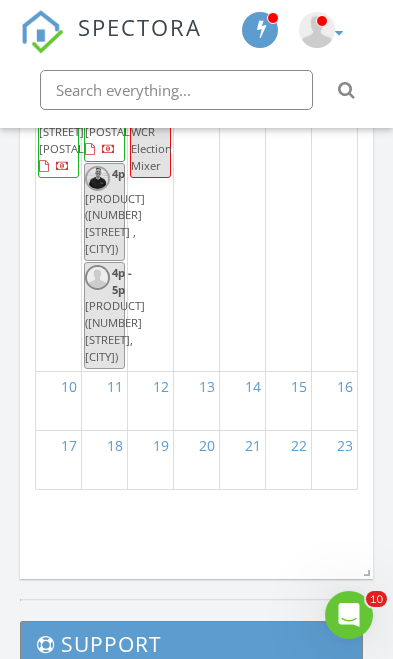 click on "4" at bounding box center [104, -238] 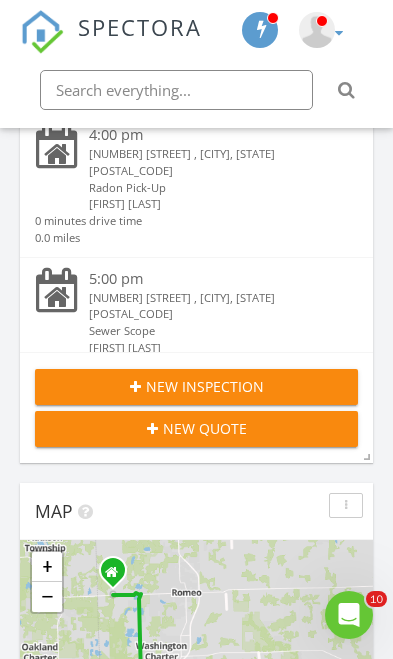 scroll, scrollTop: 404, scrollLeft: 0, axis: vertical 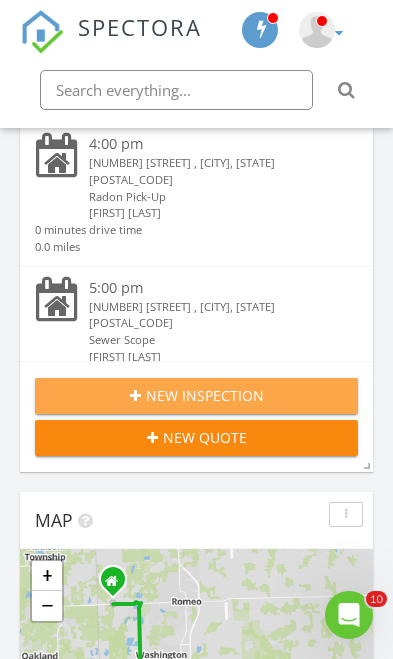 click on "New Inspection" at bounding box center (205, 395) 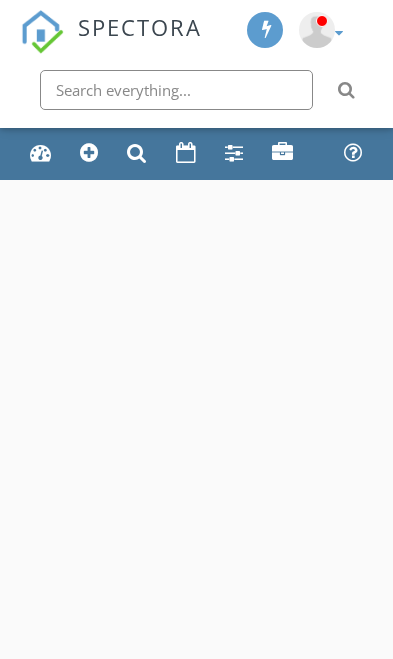 scroll, scrollTop: 0, scrollLeft: 0, axis: both 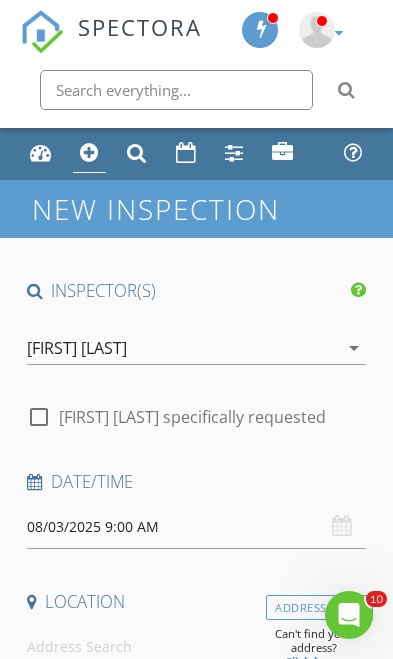 click on "arrow_drop_down" at bounding box center (354, 348) 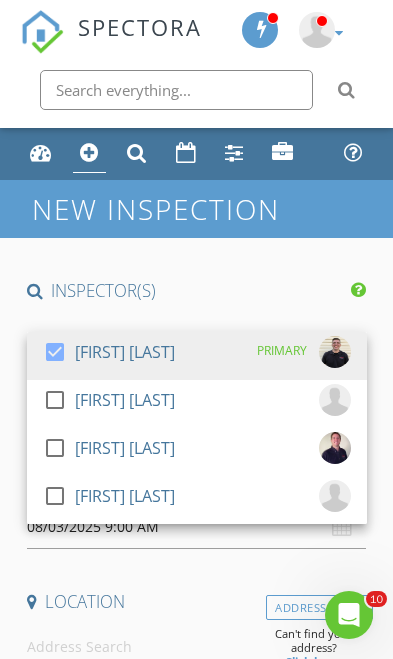 click at bounding box center (55, 400) 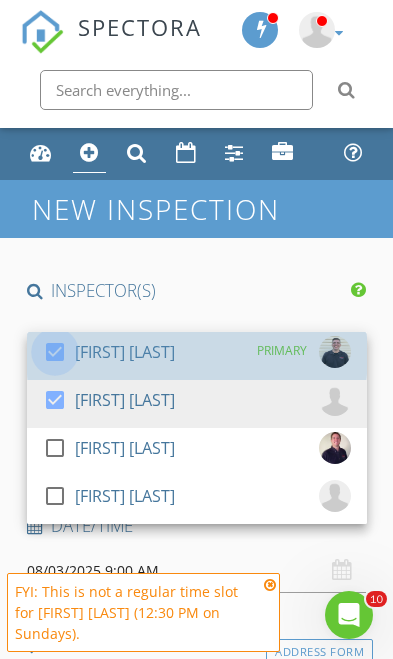 click at bounding box center (55, 352) 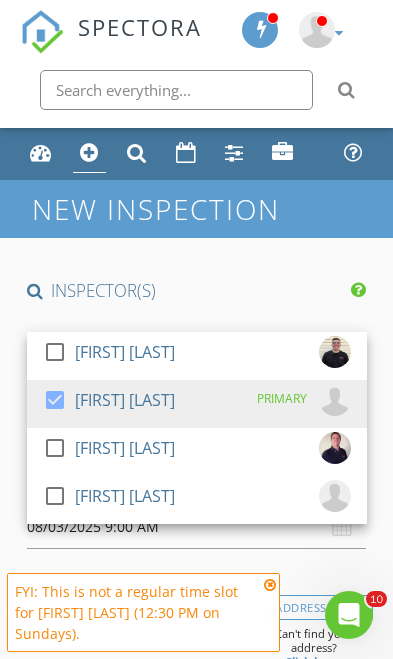 click on "INSPECTOR(S)
check_box_outline_blank   Kevin Scanlan     check_box   Ross Toombs   PRIMARY   check_box_outline_blank   Kevin Stripling     check_box_outline_blank   Jake Grunow     Ross Toombs arrow_drop_down   check_box_outline_blank Ross Toombs specifically requested
Date/Time
08/03/2025 9:00 AM
Location
Address Form       Can't find your address?   Click here.
client
check_box Enable Client CC email for this inspection   Client Search     check_box_outline_blank Client is a Company/Organization     First Name   Last Name   Email   CC Email   Phone         Tags         Notes
ADDITIONAL client
SERVICES
check_box_outline_blank   Residential Inspection   Residential Inspection check_box_outline_blank   Condo/Townhouse Inspection   Condo Inspection (Under 1000sqft)" at bounding box center (197, 2056) 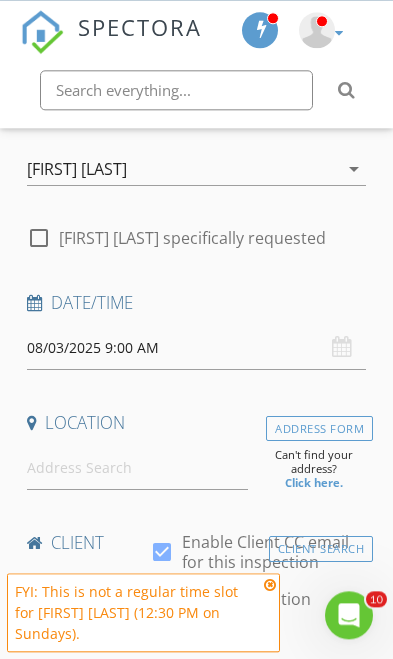 click on "08/03/2025 9:00 AM" at bounding box center [197, 348] 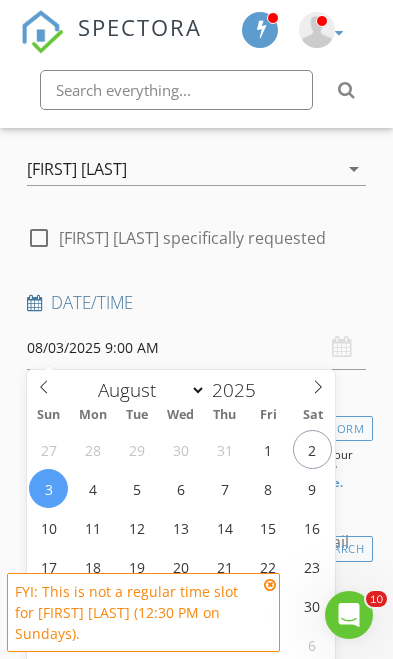 type on "08/04/2025 9:00 AM" 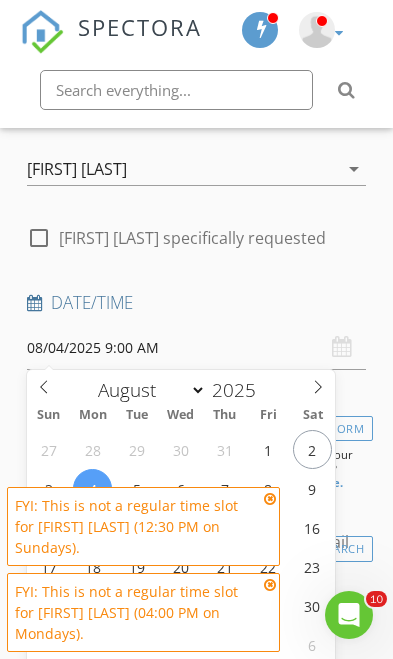 scroll, scrollTop: 179, scrollLeft: 0, axis: vertical 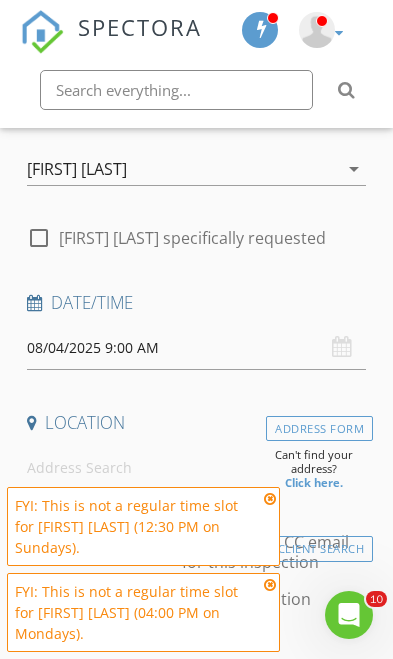 click at bounding box center [270, 585] 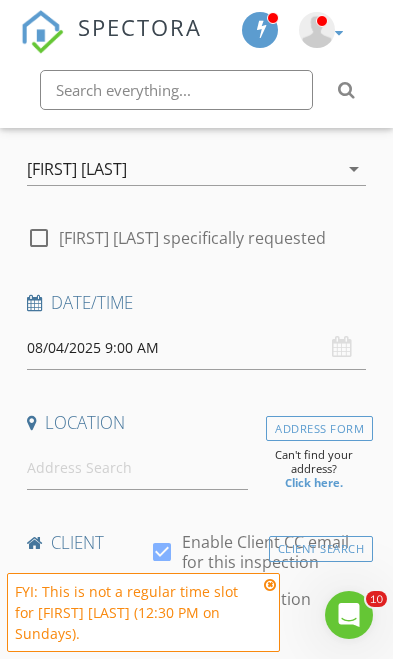 click on "Client is a Company/Organization" at bounding box center [185, 599] 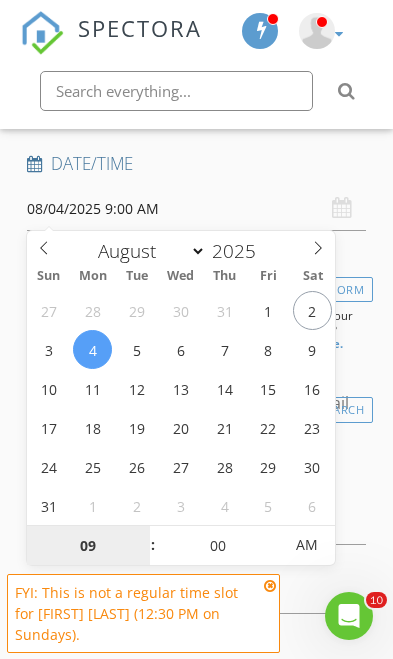 click on "09" at bounding box center [88, 545] 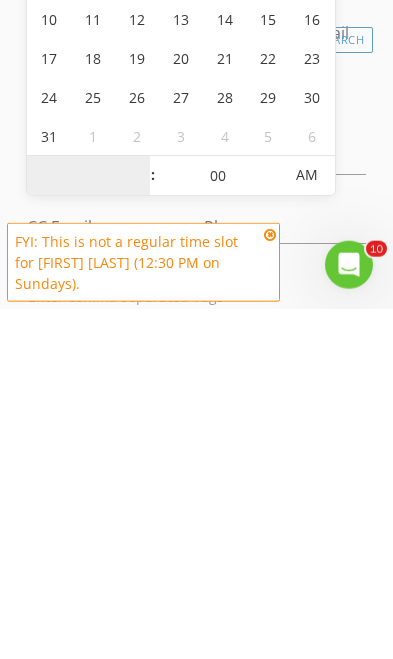 scroll, scrollTop: 338, scrollLeft: 0, axis: vertical 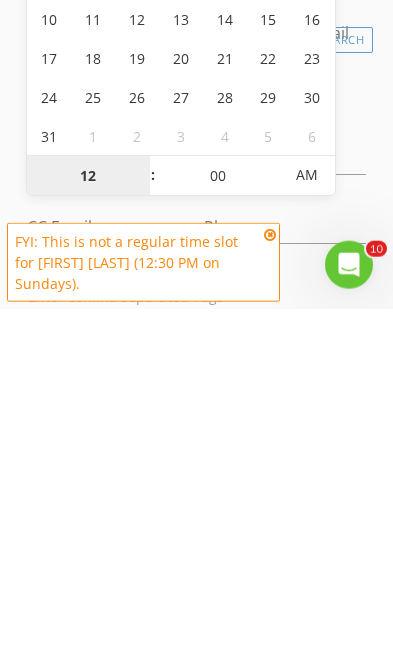 type on "12" 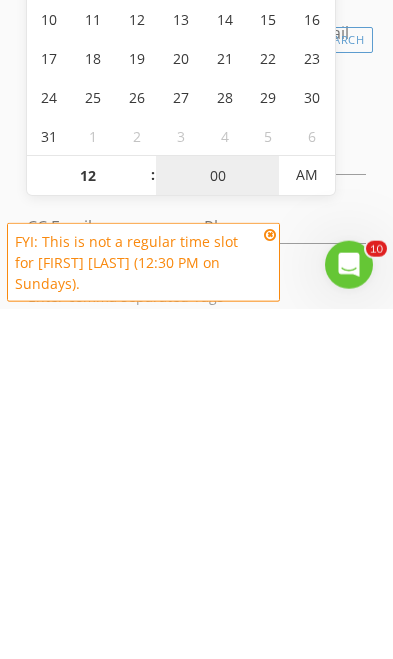 click on "00" at bounding box center [217, 526] 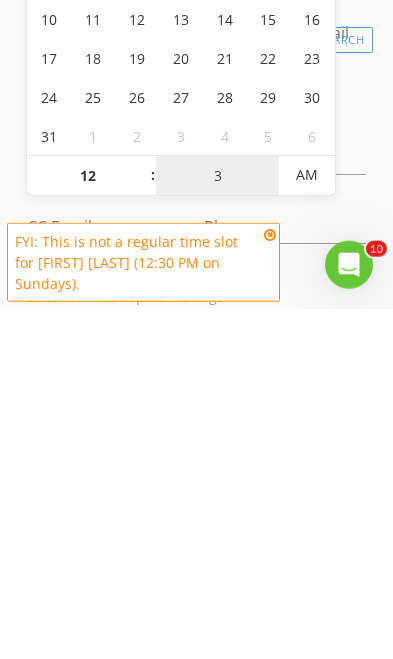 type on "30" 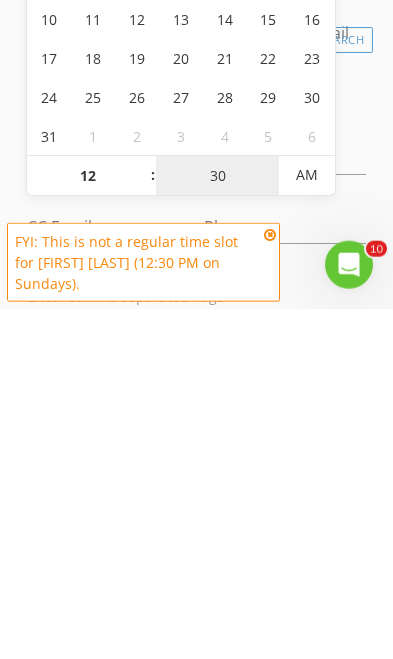type on "08/04/2025 12:30 PM" 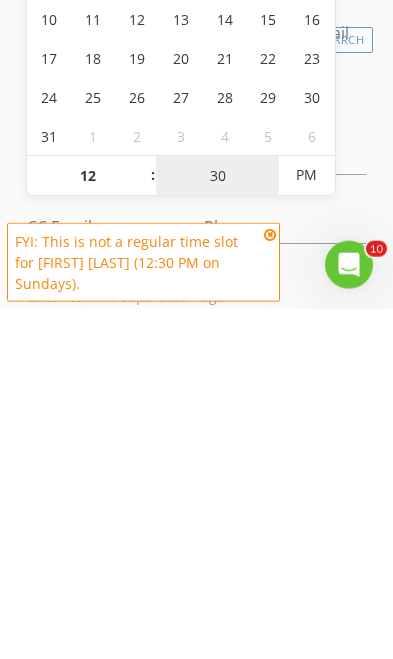 type on "30" 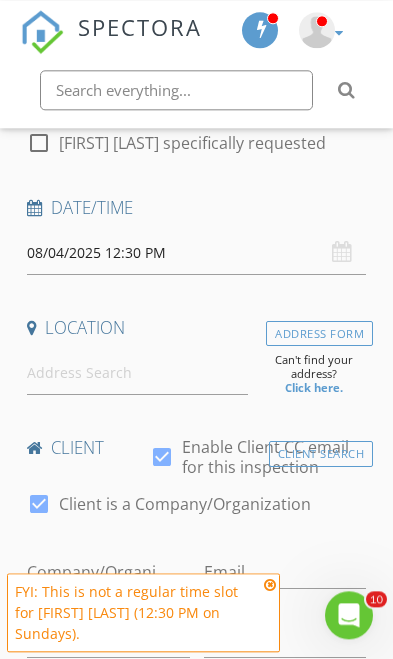 scroll, scrollTop: 256, scrollLeft: 0, axis: vertical 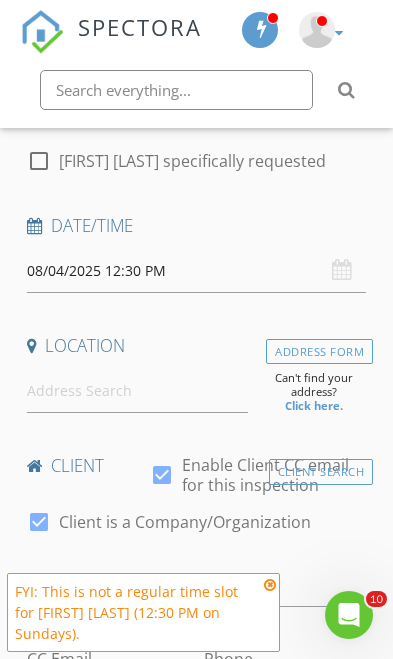 click at bounding box center [270, 585] 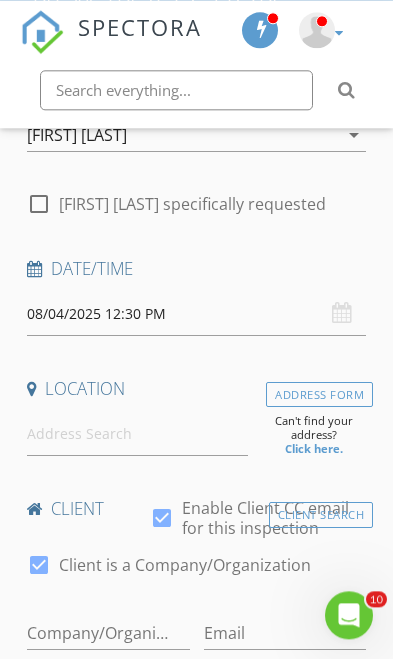 click on "SPECTORA
Ross Toombs
Home Inspection Professionals
Role:
Inspector
Change Role
Dashboard
New Inspection
Inspections
Calendar
Contacts
Conversations
Tasks
Reporting
Equipment
Settings
What's New
Sign Out
Change Active Role
Your account has more than one possible role. Please choose how you'd like to view the site:
Company/Agency
City
Role
Dashboard
New Inspection
Inspections
Calendar
Settings
Profile
Support Center
Buyer/Client  Buyer's Agent  Current Owner/Occupant  Seller  Seller's Agent Yes  No Yes  No Basement  Basement - Walkout  Crawlspace  Combination  Slab Macomb  Wayne  Oakland  St. Clair  Genesee  Lapeer  Monroe" at bounding box center [196, 1690] 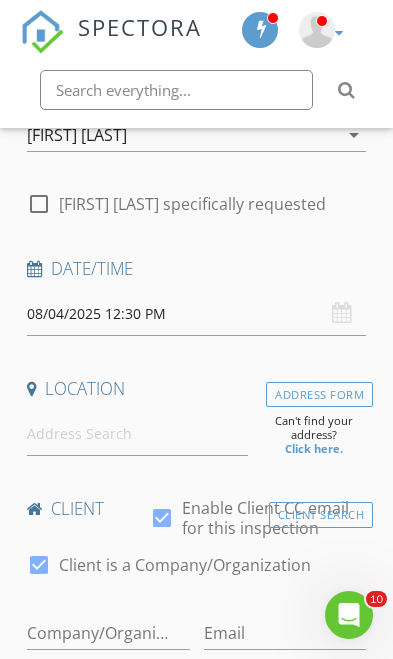 click on "INSPECTOR(S)
check_box_outline_blank   Kevin Scanlan     check_box   Ross Toombs   PRIMARY   check_box_outline_blank   Kevin Stripling     check_box_outline_blank   Jake Grunow     Ross Toombs arrow_drop_down   check_box_outline_blank Ross Toombs specifically requested
Date/Time
08/04/2025 12:30 PM
Location
Address Form       Can't find your address?   Click here.
client
check_box Enable Client CC email for this inspection   Client Search     check_box Client is a Company/Organization   Company/Organization       Email   CC Email   Phone         Tags         Notes
ADD ADDITIONAL client
SERVICES
check_box_outline_blank   Residential Inspection   Residential Inspection check_box_outline_blank   Condo/Townhouse Inspection   Condo Inspection (Under 1000sqft) check_box_outline_blank" at bounding box center (197, 1753) 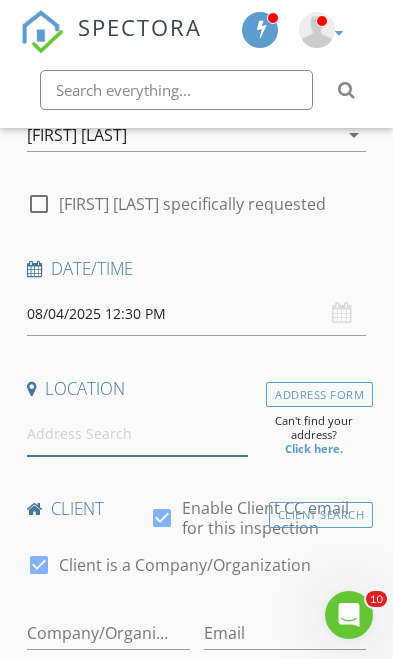 click at bounding box center (138, 434) 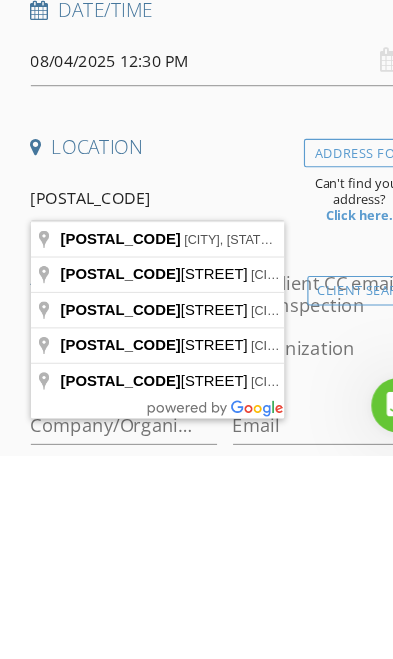 type on "53808 Sophia Drive, Shelby Township, MI, USA" 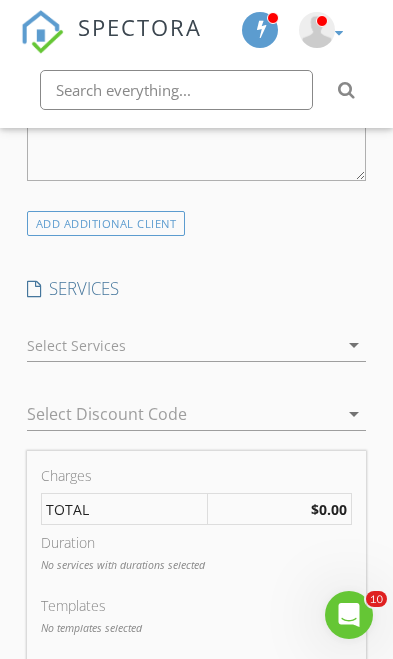 scroll, scrollTop: 1370, scrollLeft: 0, axis: vertical 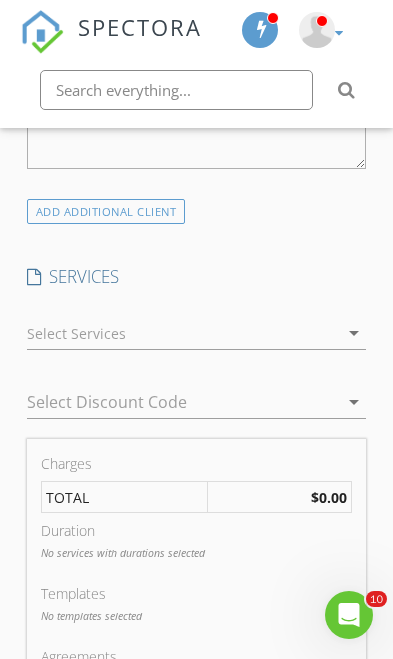 click on "arrow_drop_down" at bounding box center [354, 333] 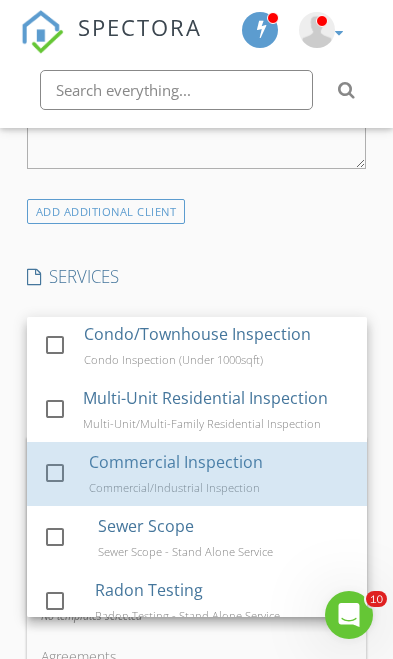 scroll, scrollTop: 65, scrollLeft: 0, axis: vertical 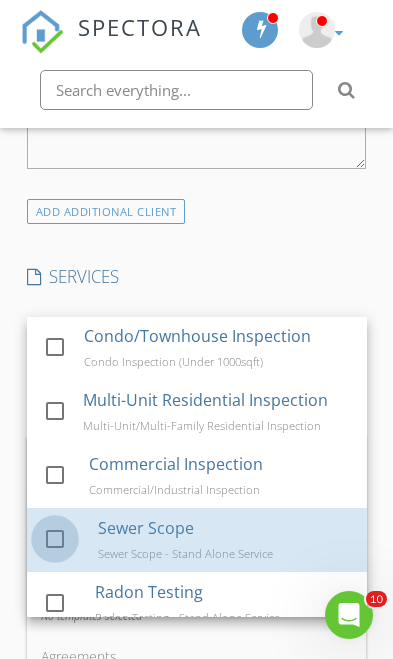 click at bounding box center (55, 539) 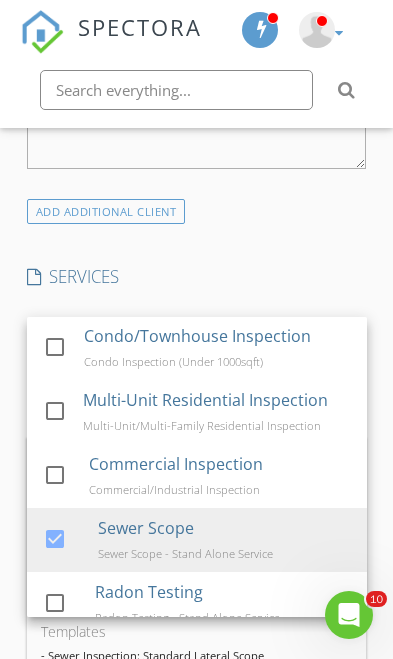 click on "SERVICES" at bounding box center (197, 277) 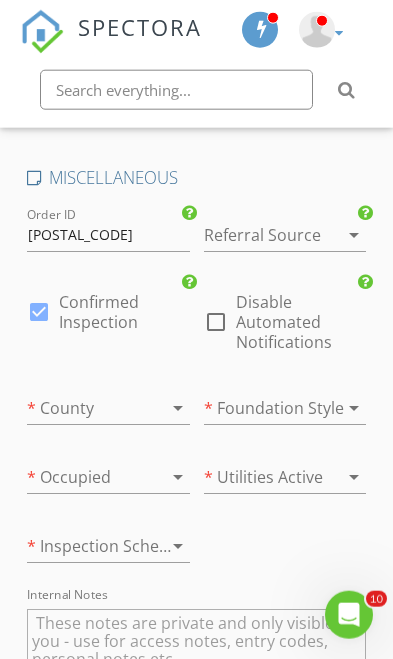 scroll, scrollTop: 2952, scrollLeft: 0, axis: vertical 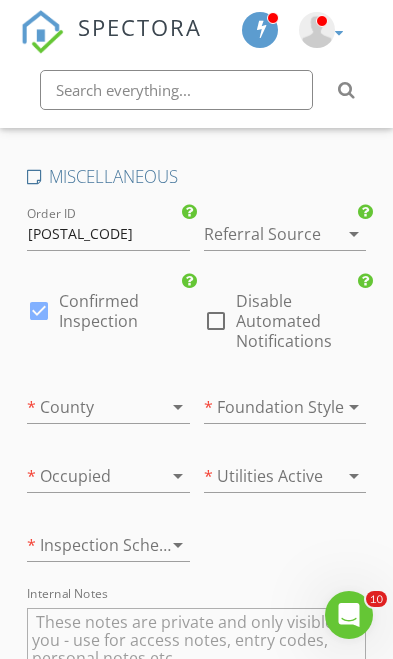 click on "arrow_drop_down" at bounding box center (178, 407) 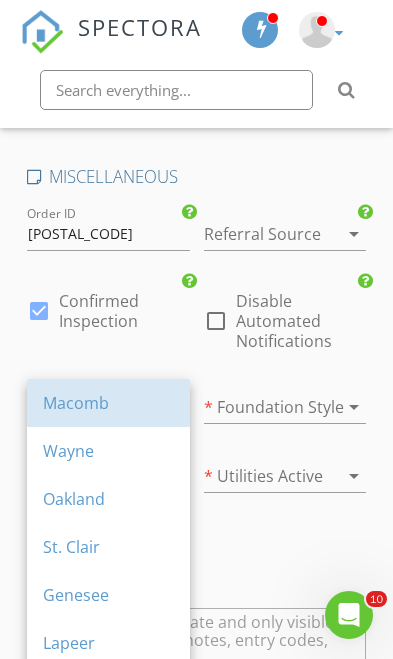 click on "Macomb" at bounding box center (108, 403) 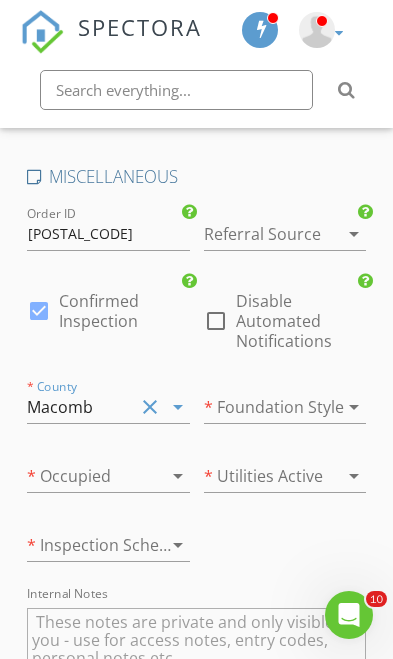 click at bounding box center (326, 407) 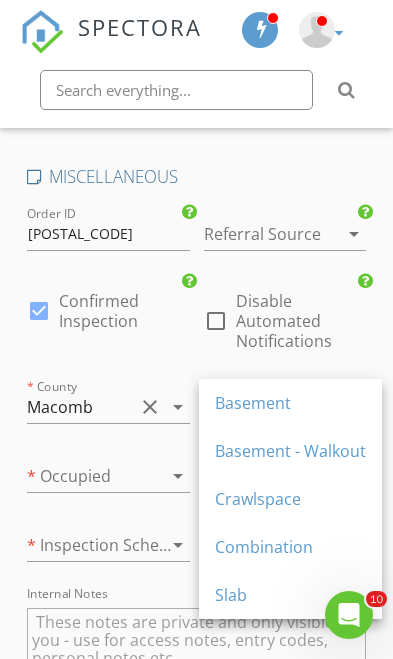 scroll, scrollTop: 3013, scrollLeft: 0, axis: vertical 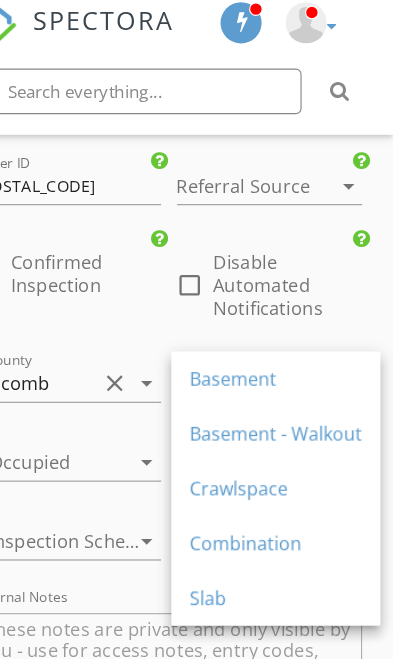 click on "Basement" at bounding box center [290, 342] 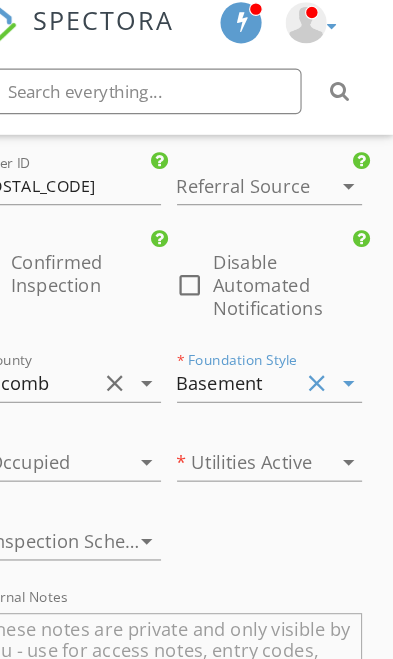 scroll, scrollTop: 3012, scrollLeft: 0, axis: vertical 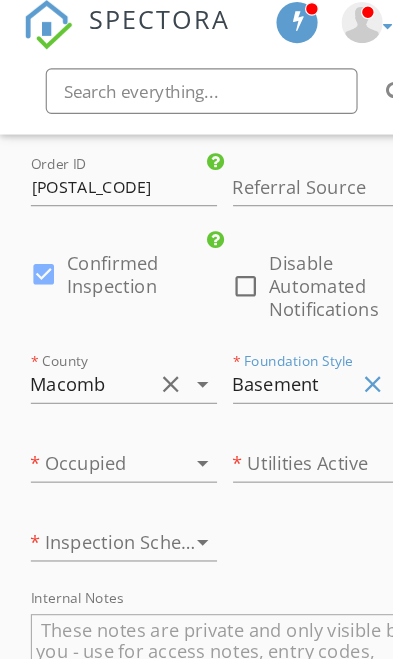 click on "arrow_drop_down" at bounding box center [178, 416] 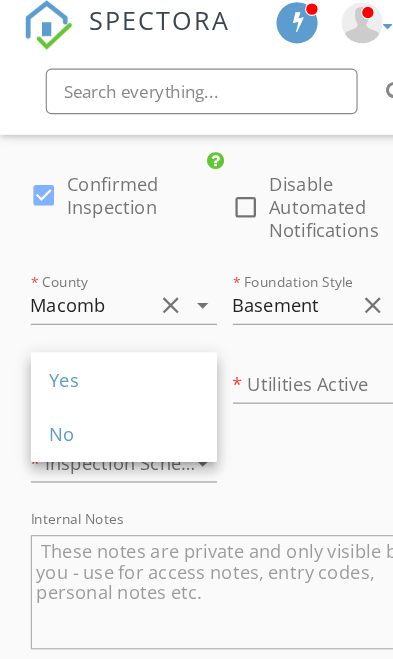 click on "Yes" at bounding box center [108, 342] 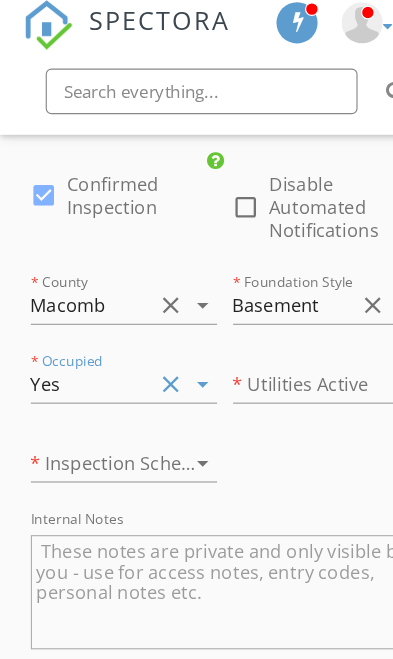 click at bounding box center [257, 346] 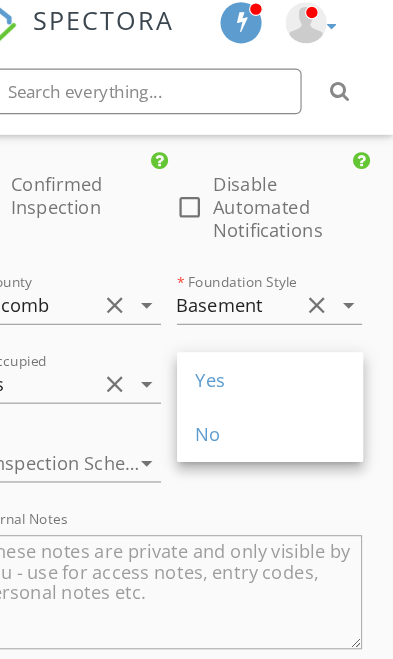click on "Yes" at bounding box center [285, 342] 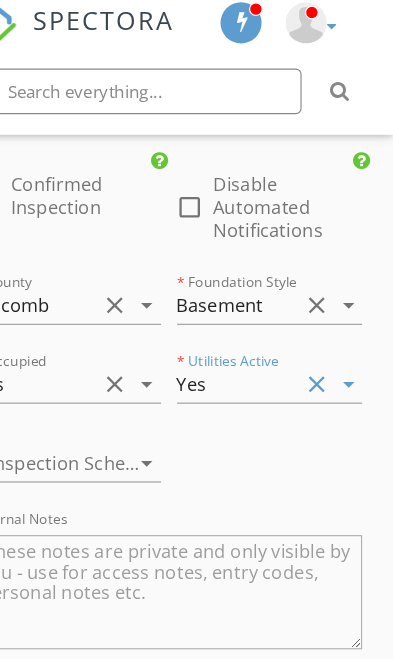 click on "arrow_drop_down" at bounding box center (178, 415) 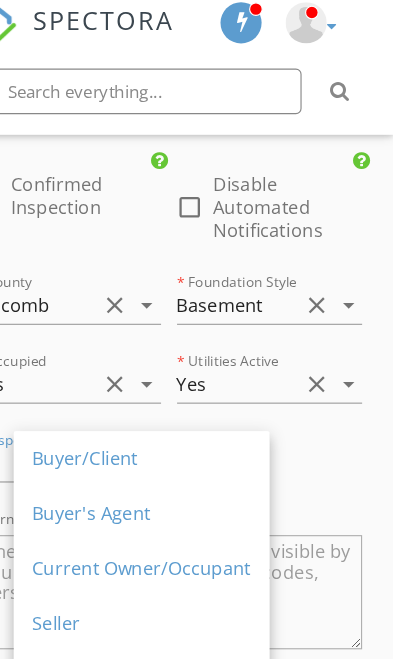 scroll, scrollTop: 3151, scrollLeft: 0, axis: vertical 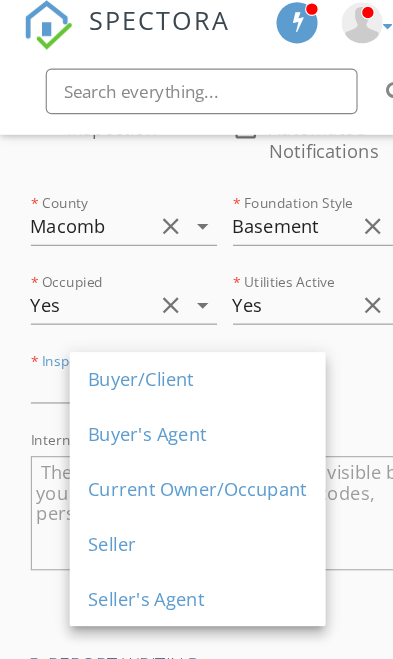 click on "Current Owner/Occupant" at bounding box center (173, 438) 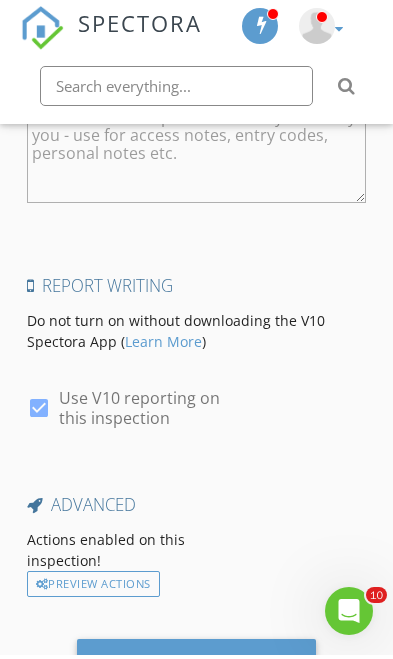 scroll, scrollTop: 3471, scrollLeft: 0, axis: vertical 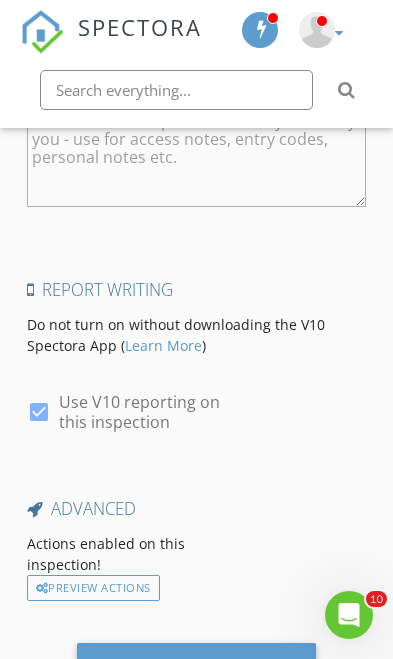 click on "Save Inspection" at bounding box center (196, 667) 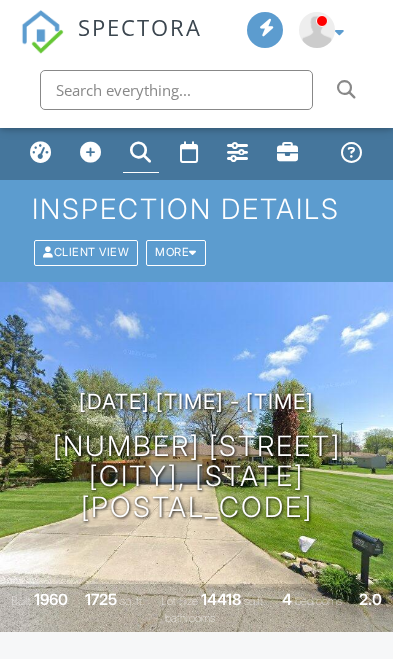 scroll, scrollTop: 0, scrollLeft: 0, axis: both 